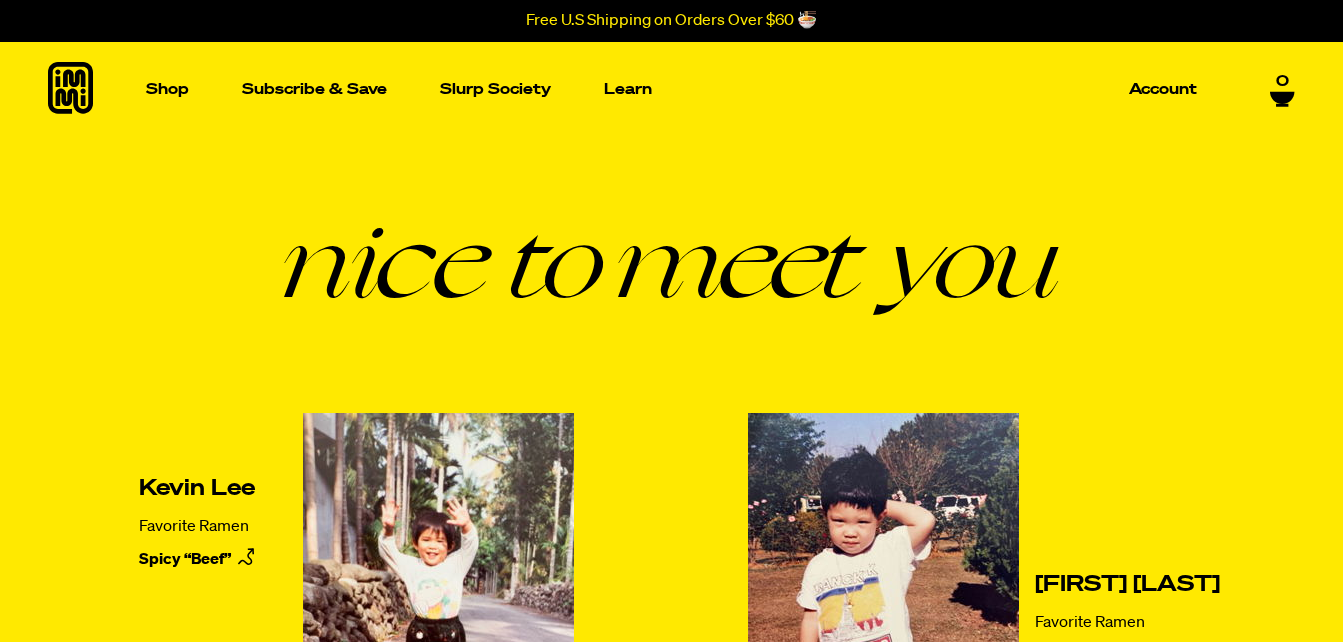 scroll, scrollTop: 0, scrollLeft: 0, axis: both 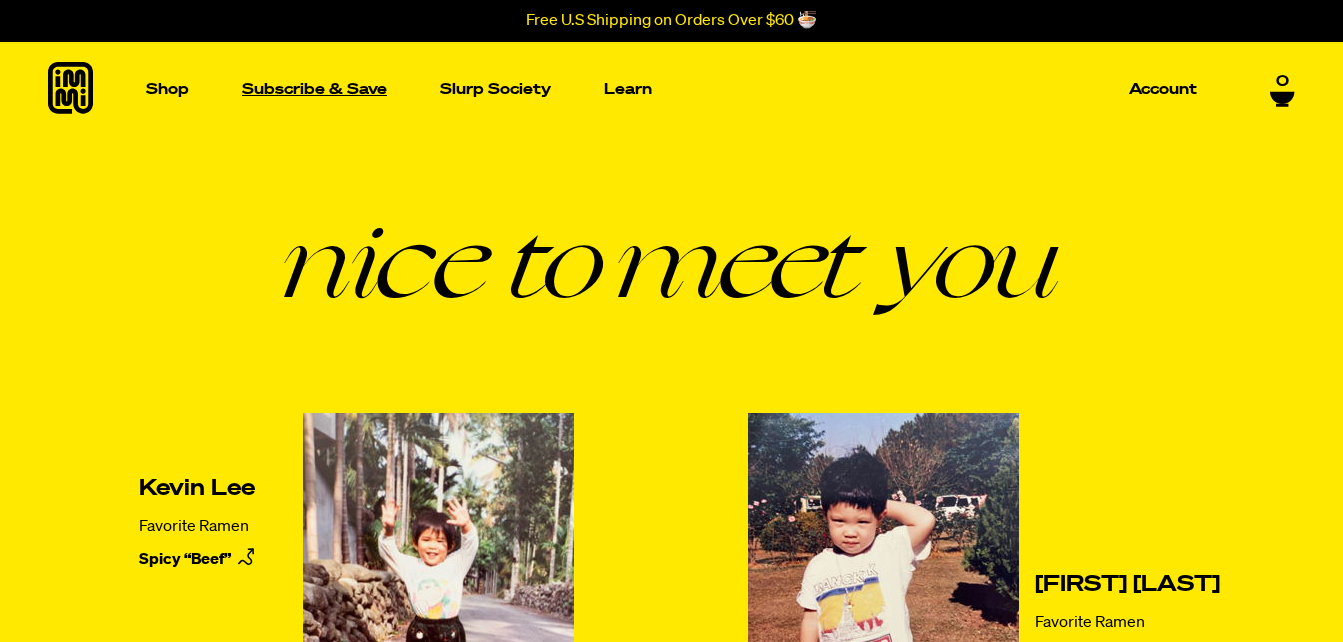 click on "Subscribe & Save" at bounding box center [314, 89] 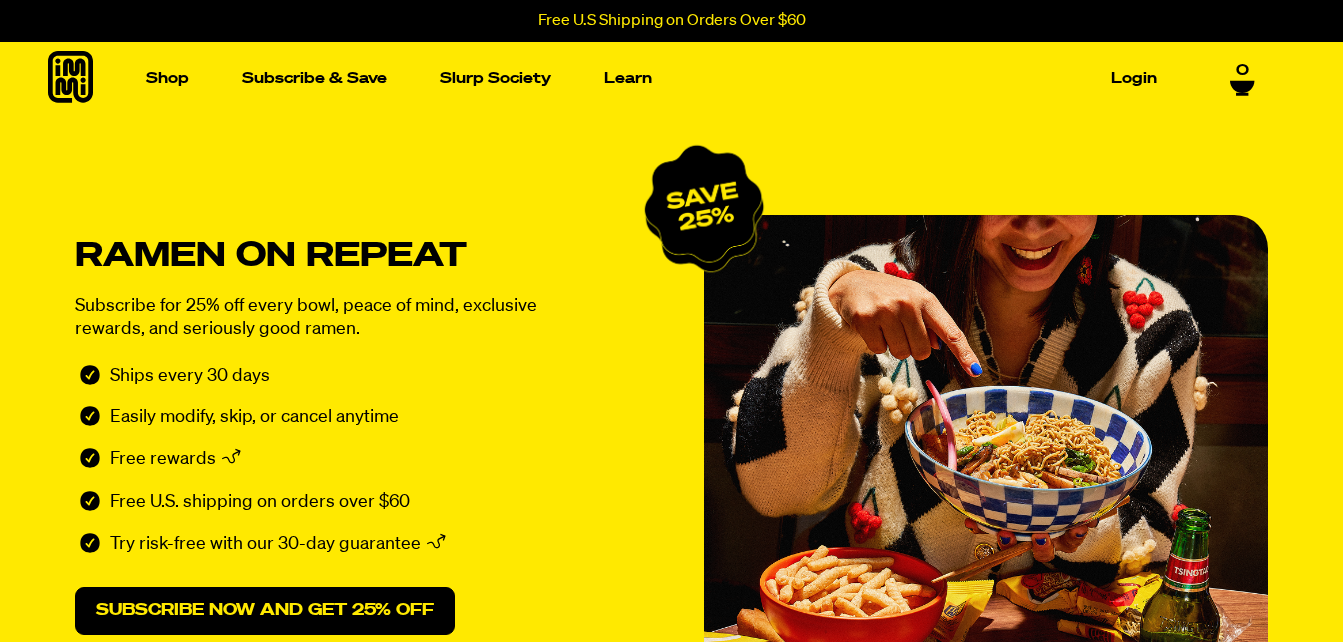 scroll, scrollTop: 0, scrollLeft: 0, axis: both 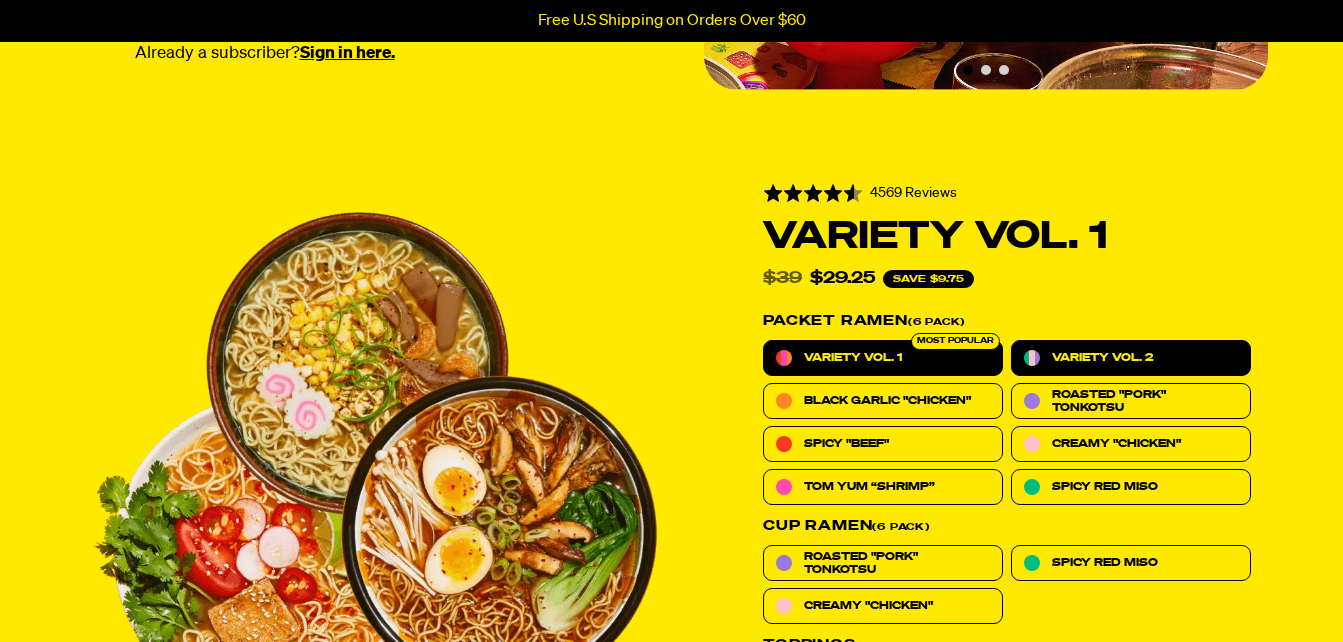 click on "Variety Vol. 2" at bounding box center (1131, 358) 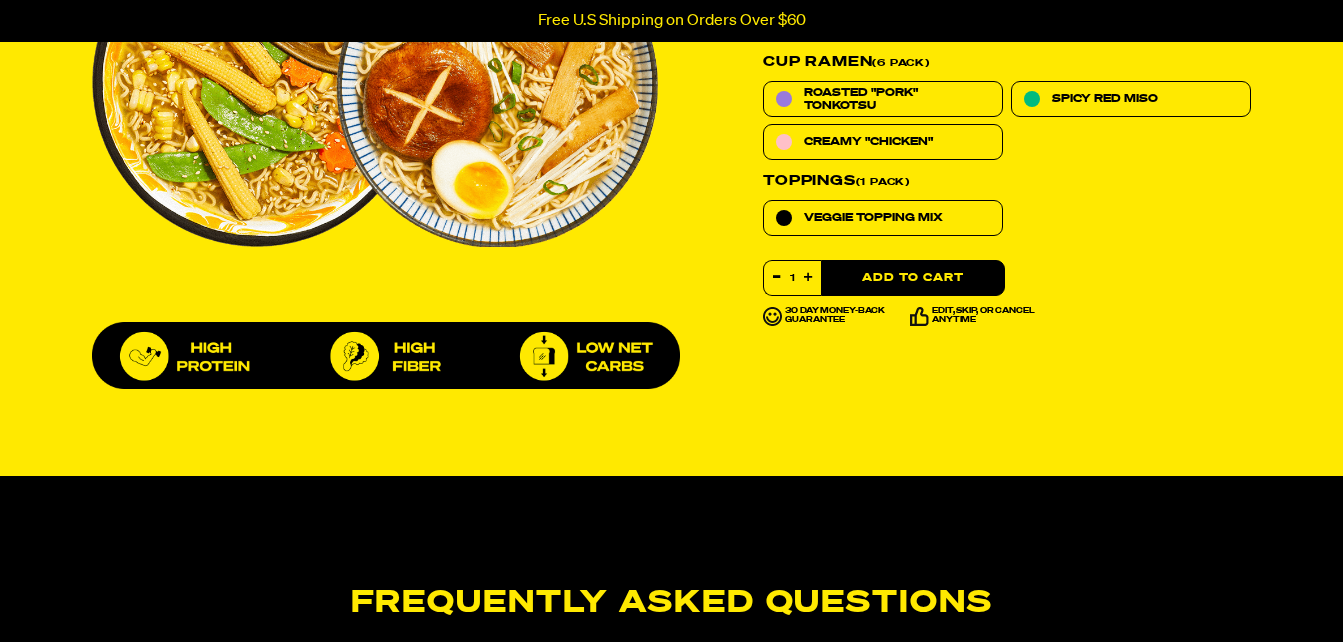 scroll, scrollTop: 600, scrollLeft: 0, axis: vertical 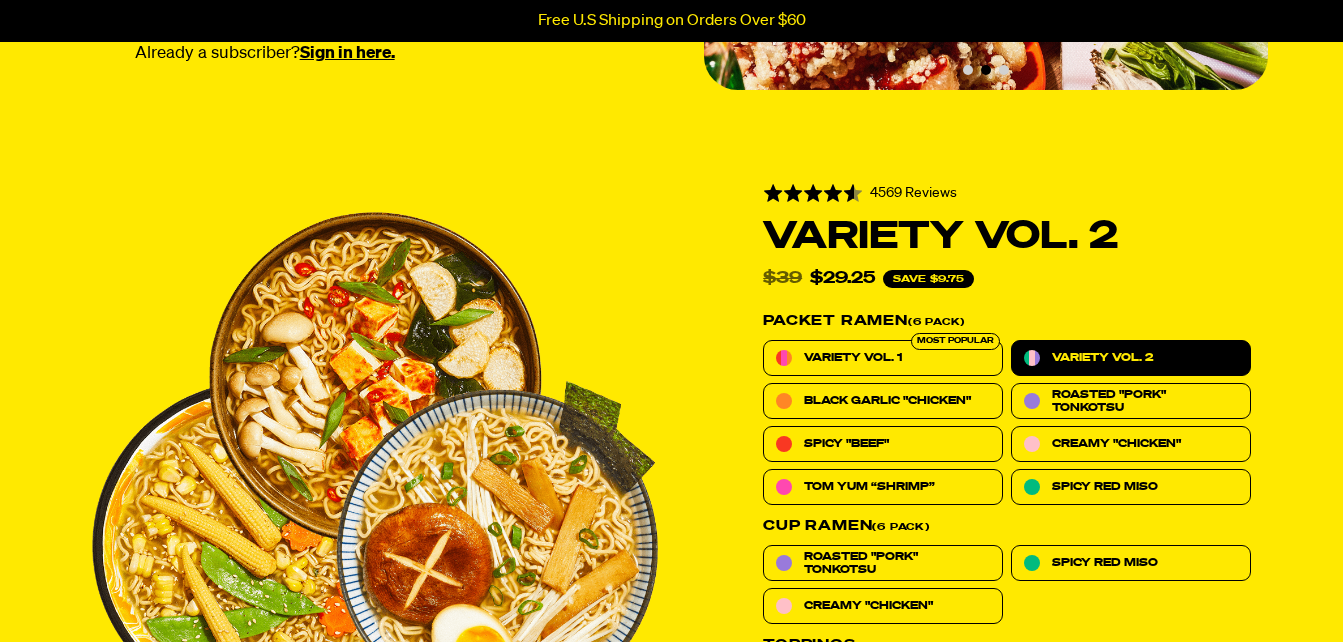 click on "Variety Vol. 2" at bounding box center (1102, 357) 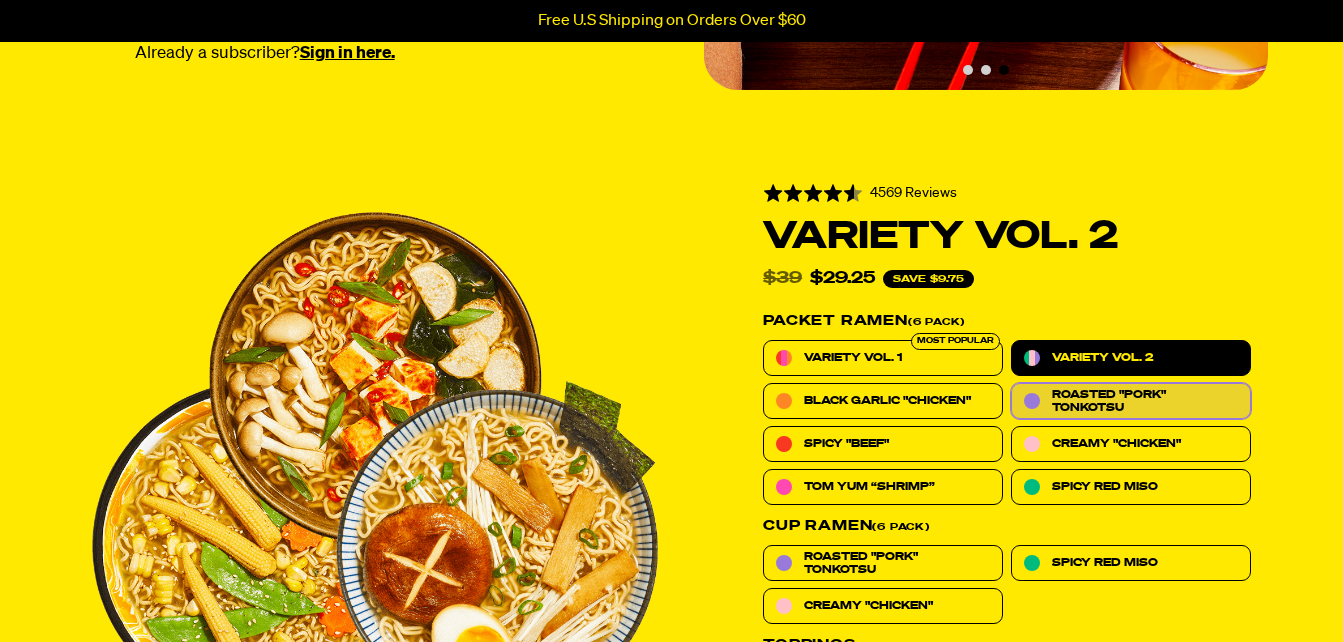 click on "Roasted "Pork" Tonkotsu" at bounding box center (1145, 401) 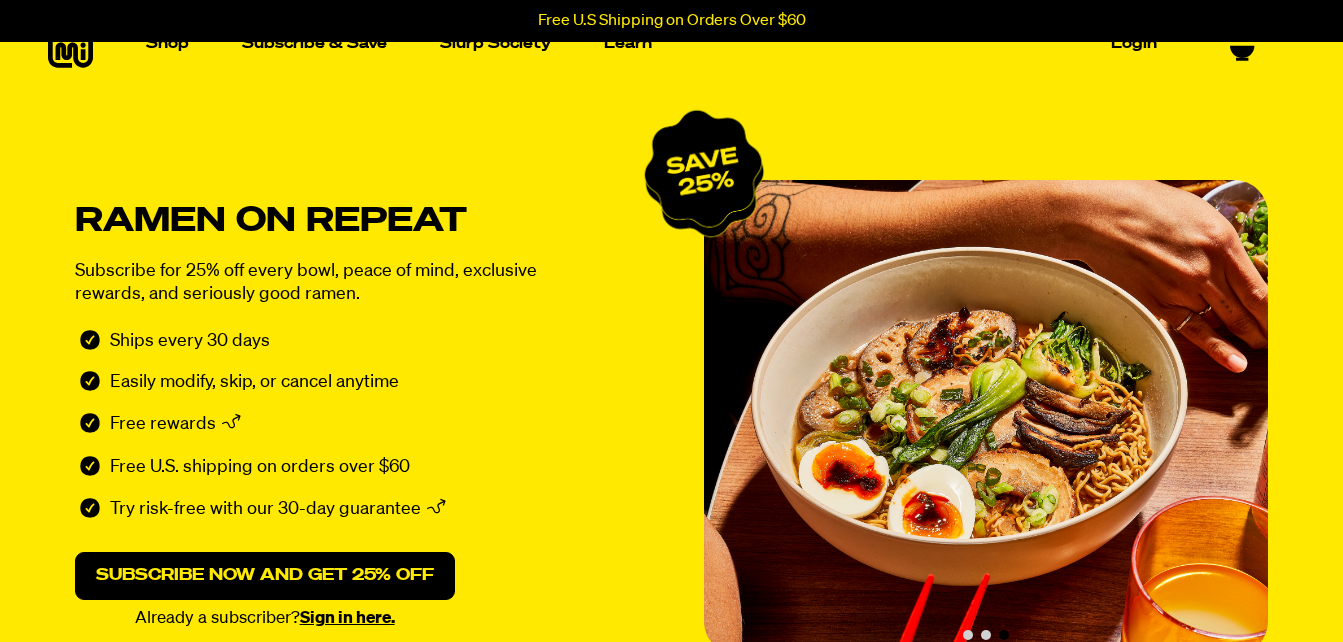 scroll, scrollTop: 0, scrollLeft: 0, axis: both 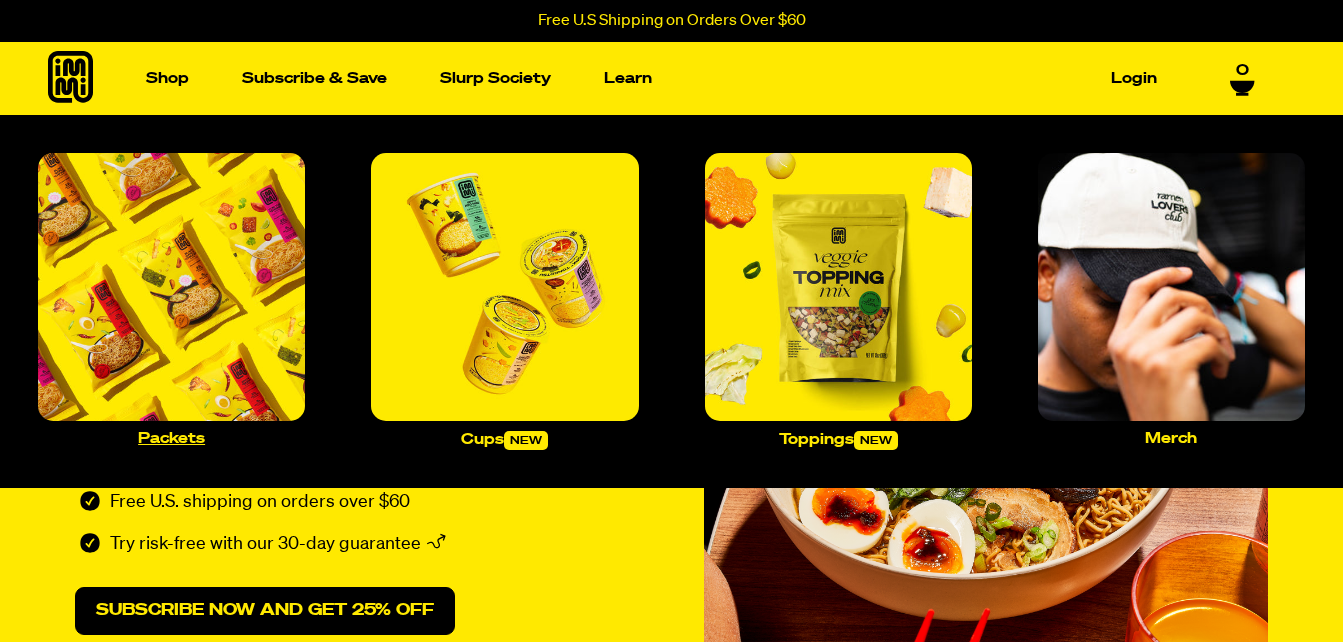 click at bounding box center [171, 286] 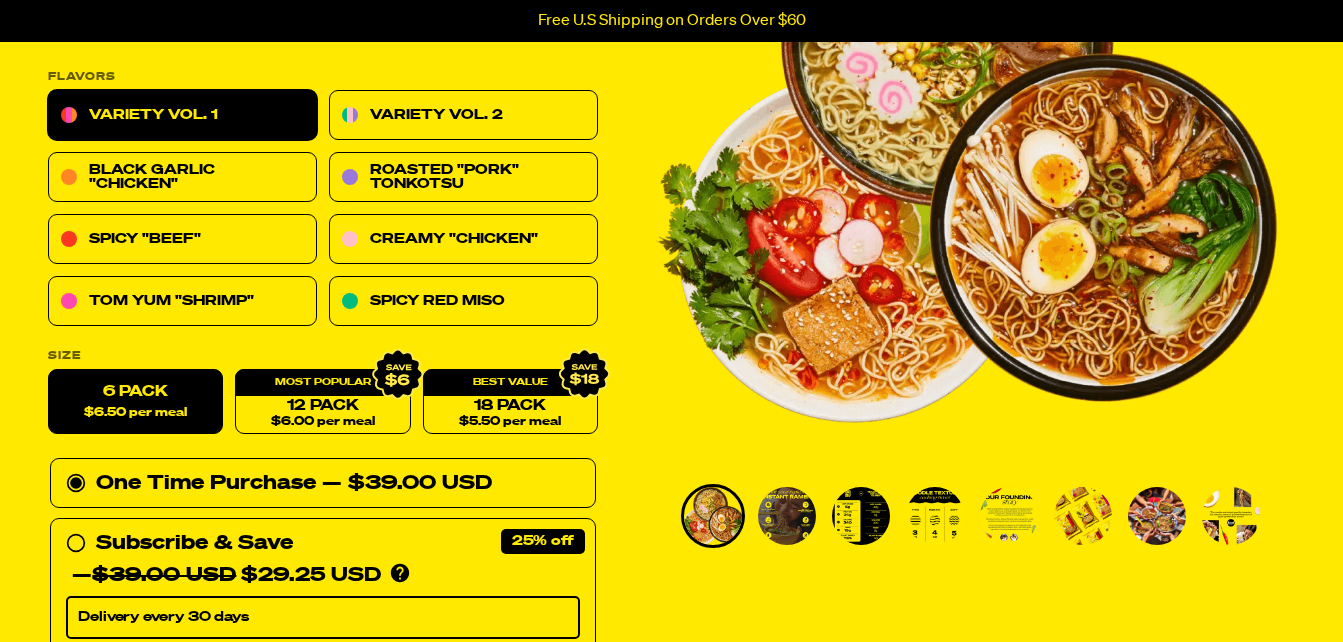 scroll, scrollTop: 300, scrollLeft: 0, axis: vertical 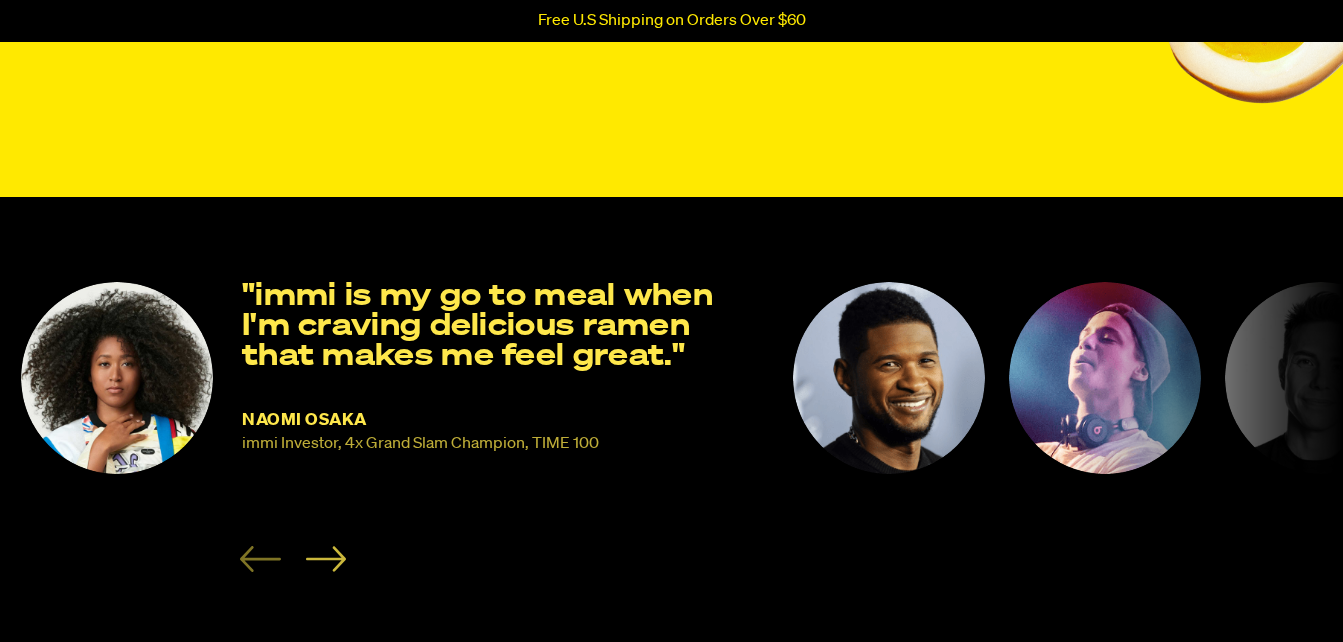 click 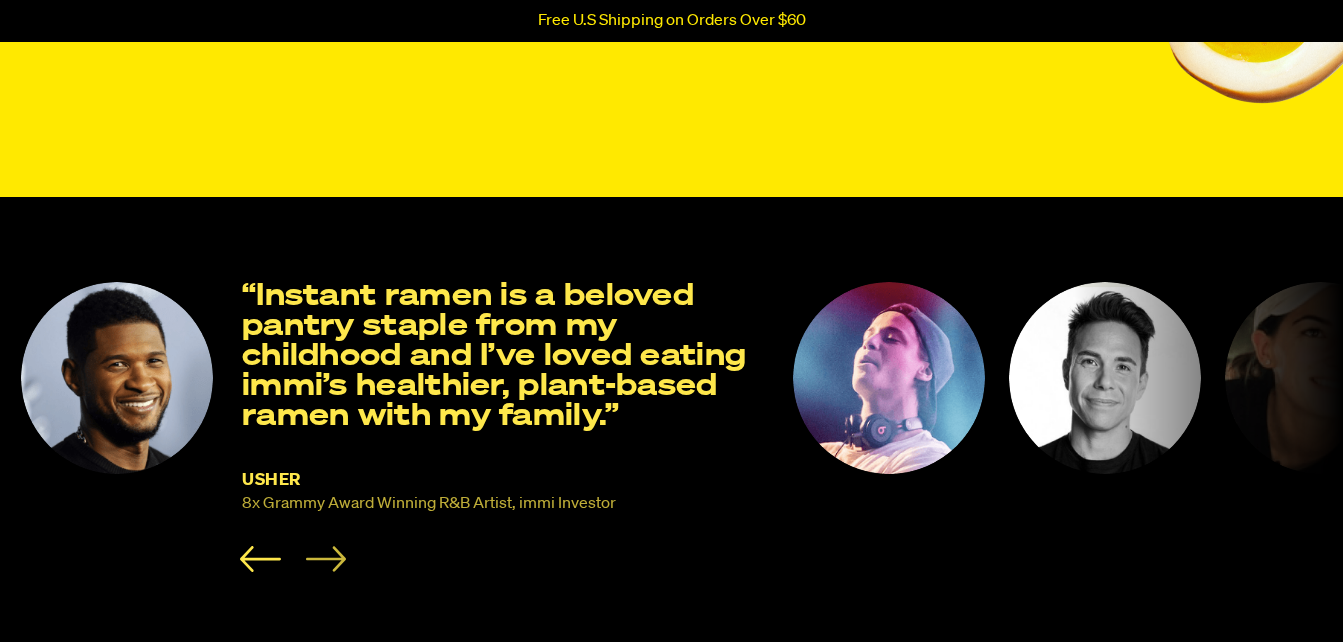 click 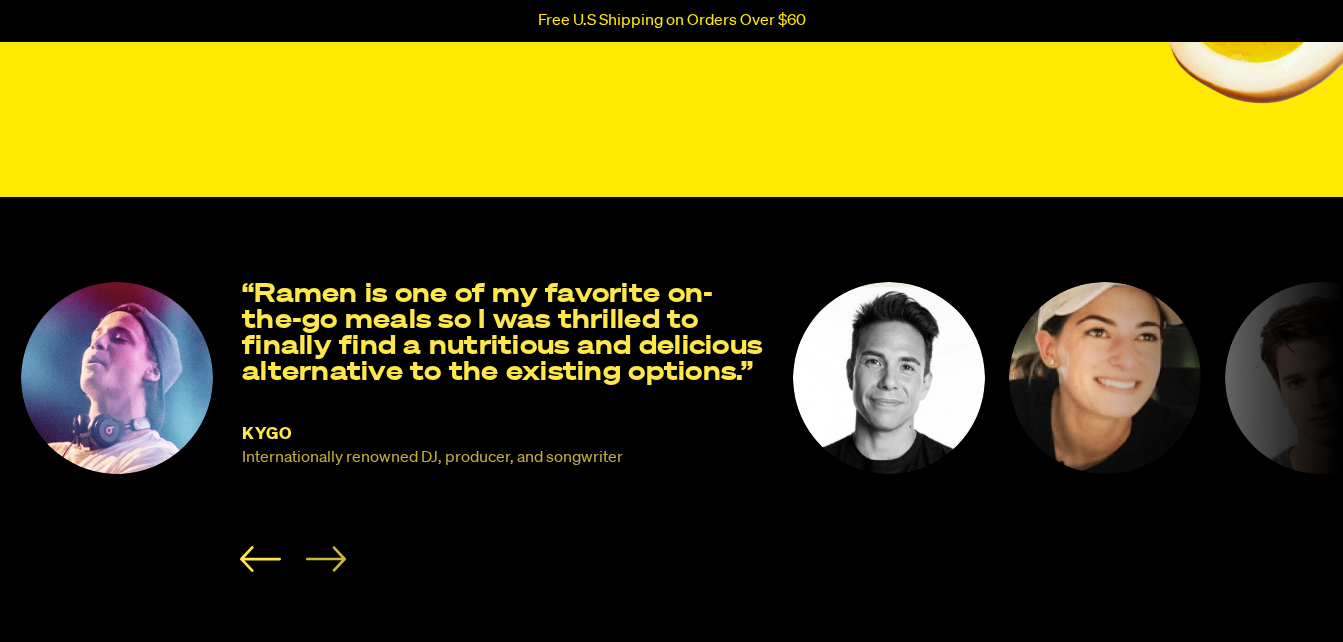 click 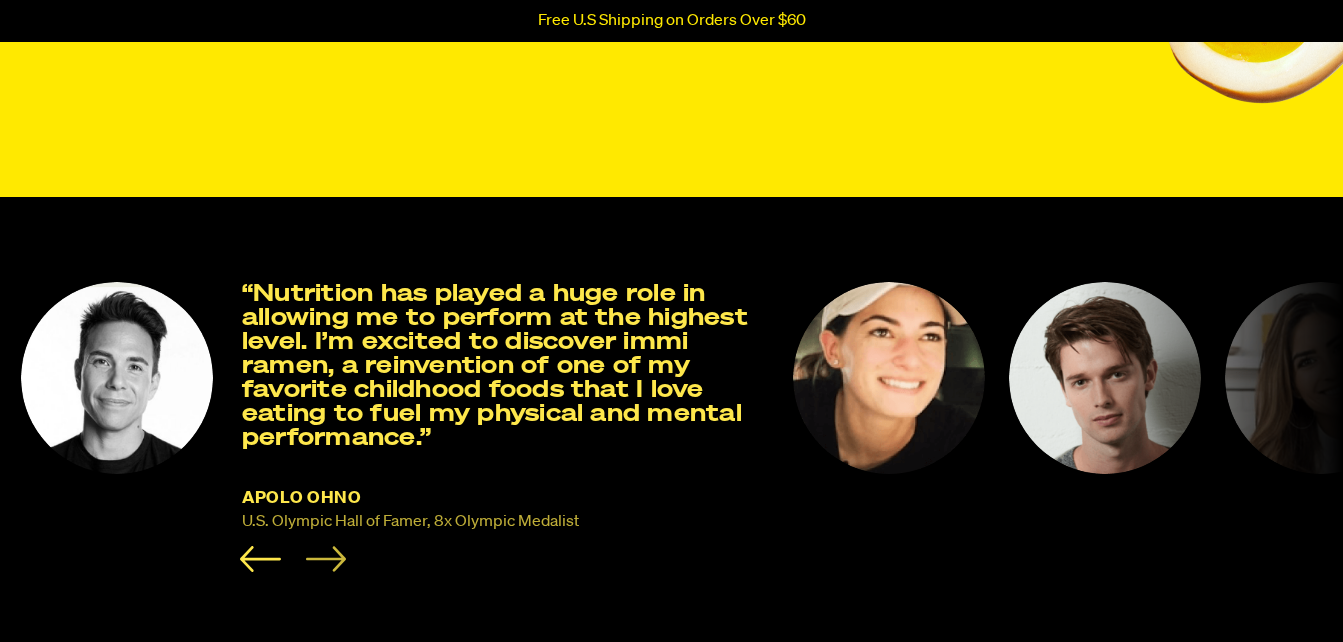 click 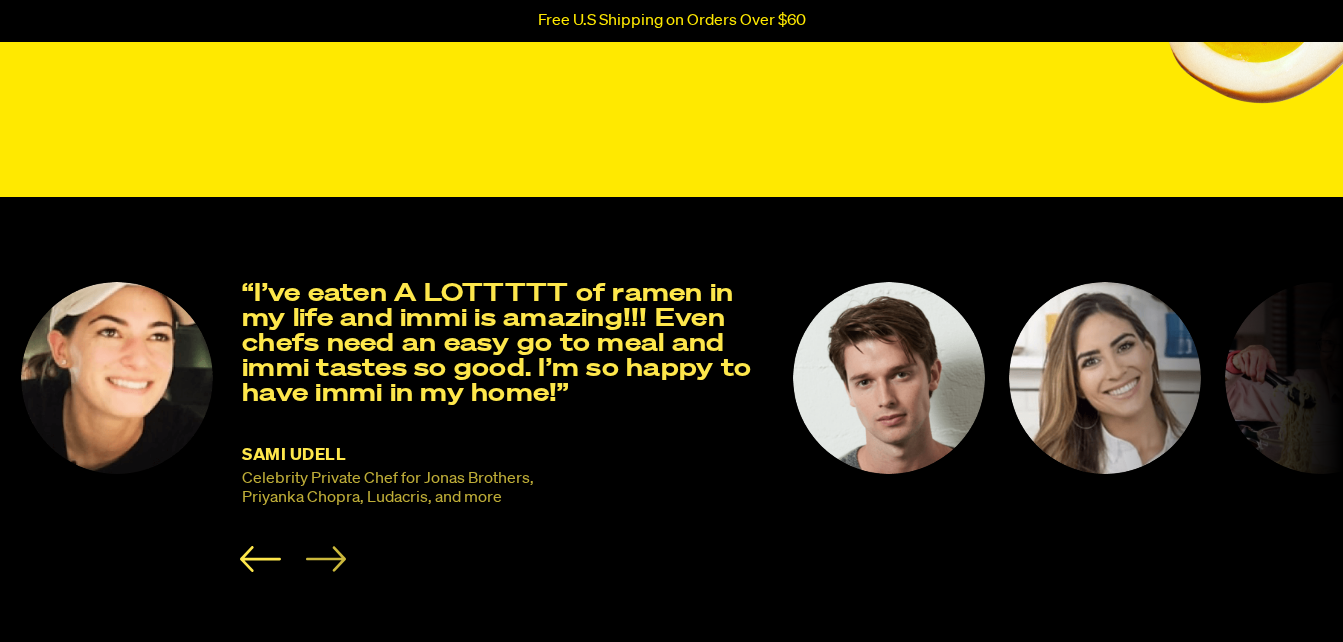 click 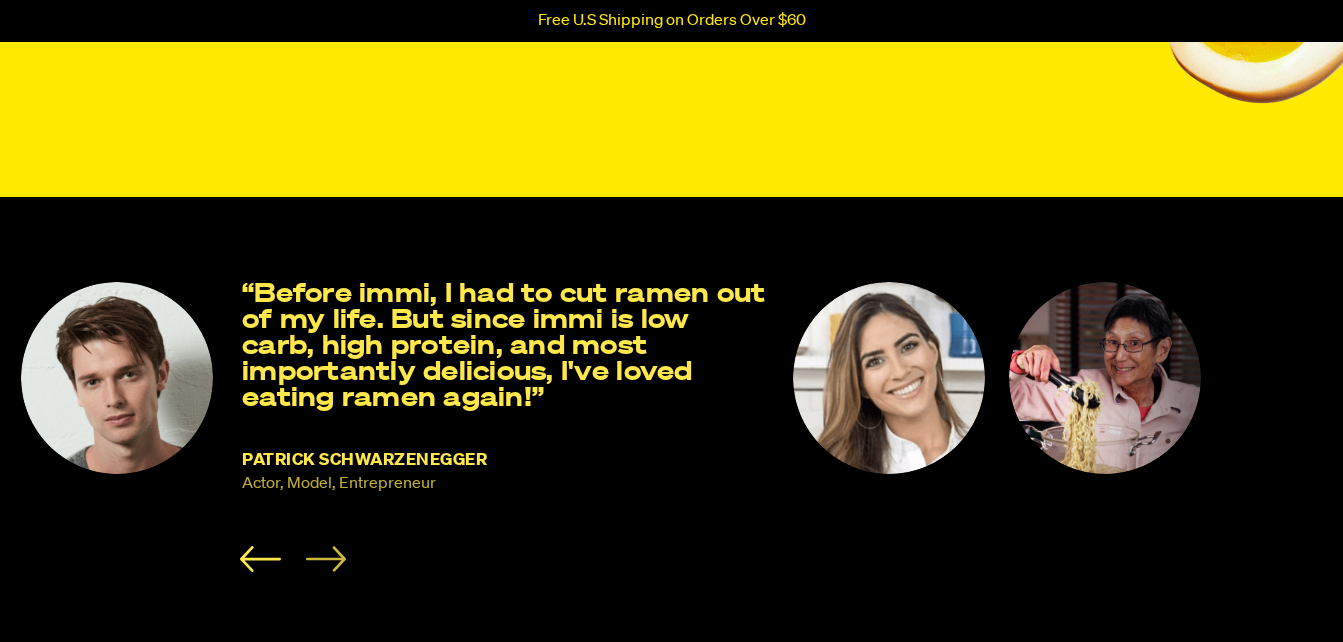 click 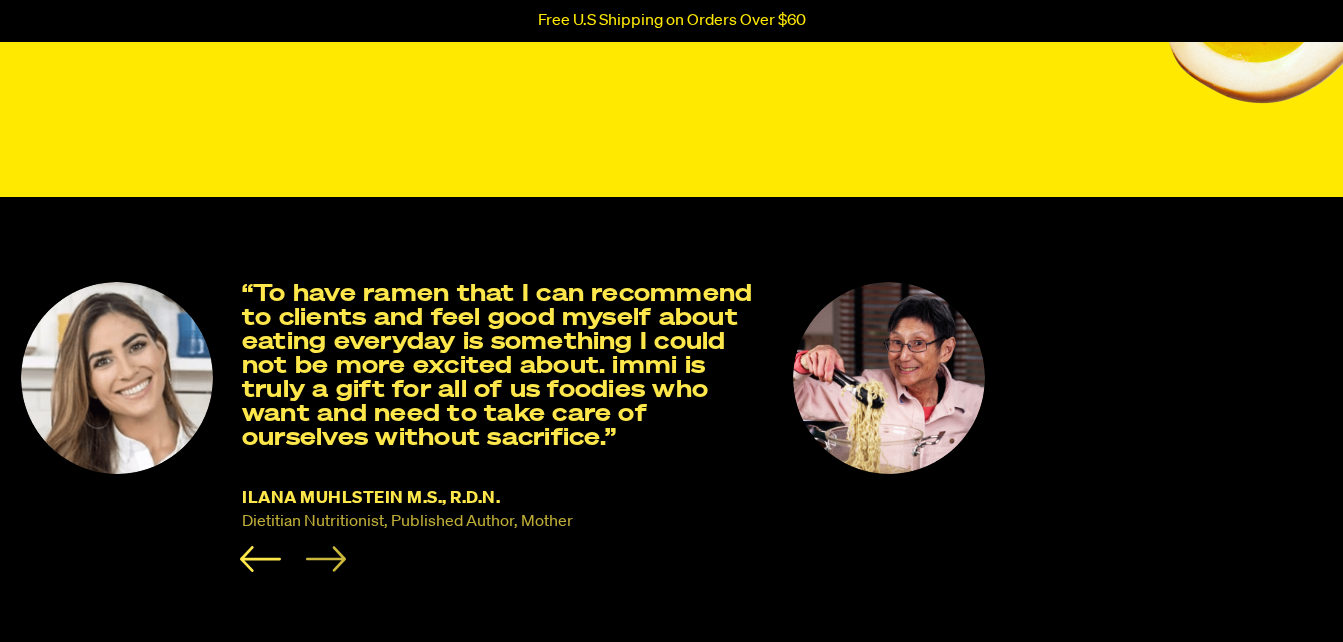 click 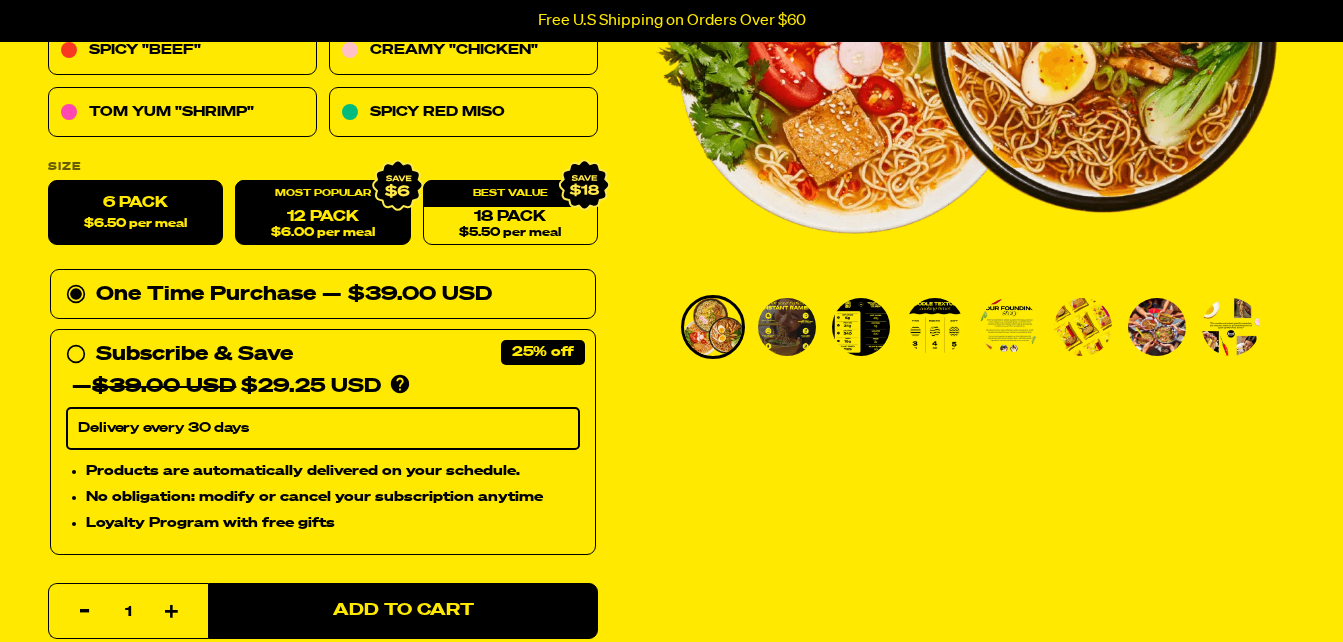 scroll, scrollTop: 500, scrollLeft: 0, axis: vertical 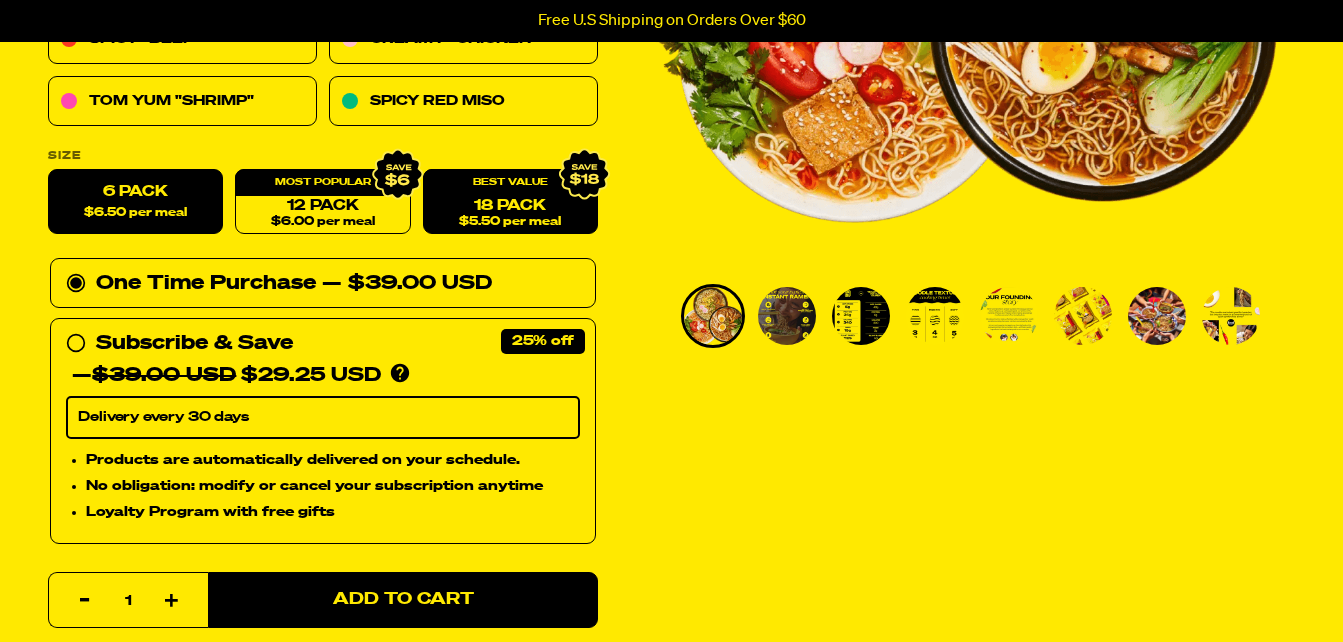 click on "18 Pack
$5.50 per meal" at bounding box center (510, 202) 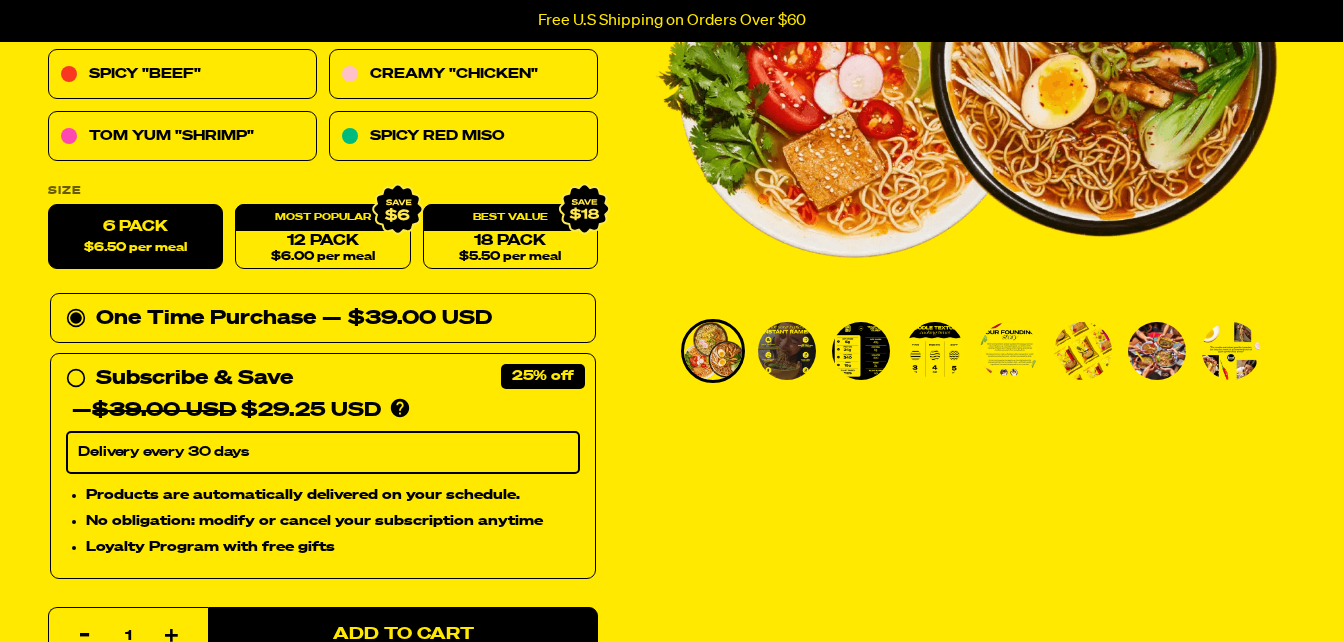scroll, scrollTop: 500, scrollLeft: 0, axis: vertical 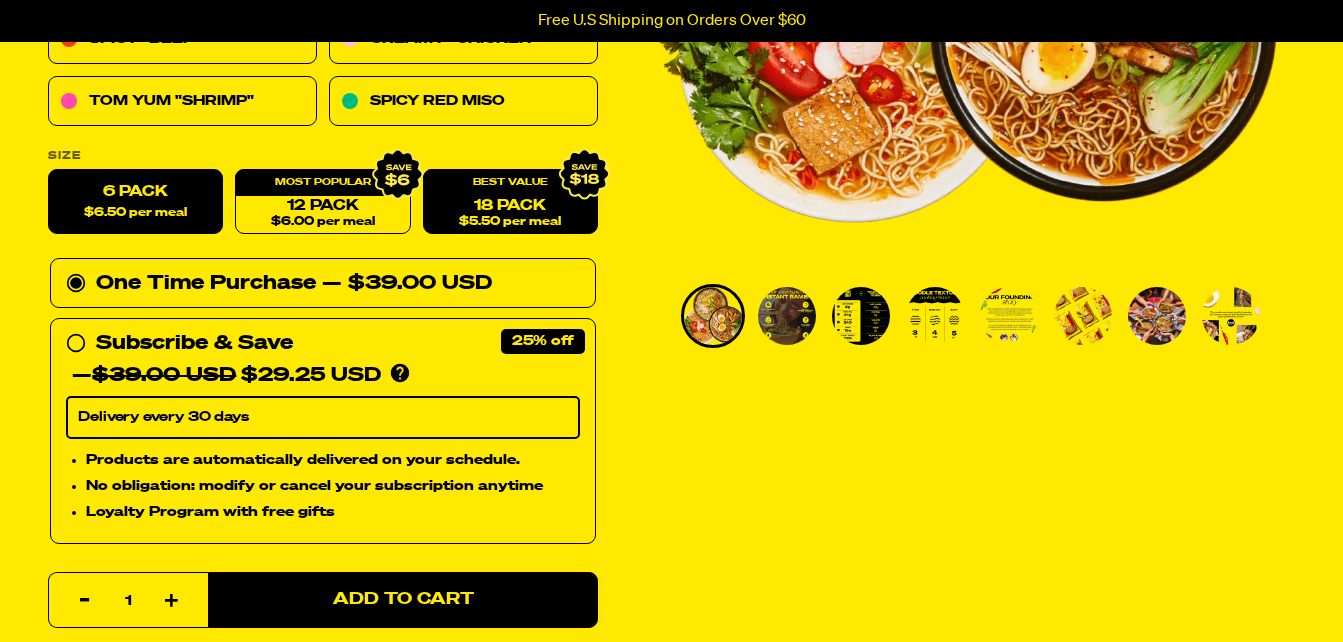 click on "18 Pack
$5.50 per meal" at bounding box center (510, 202) 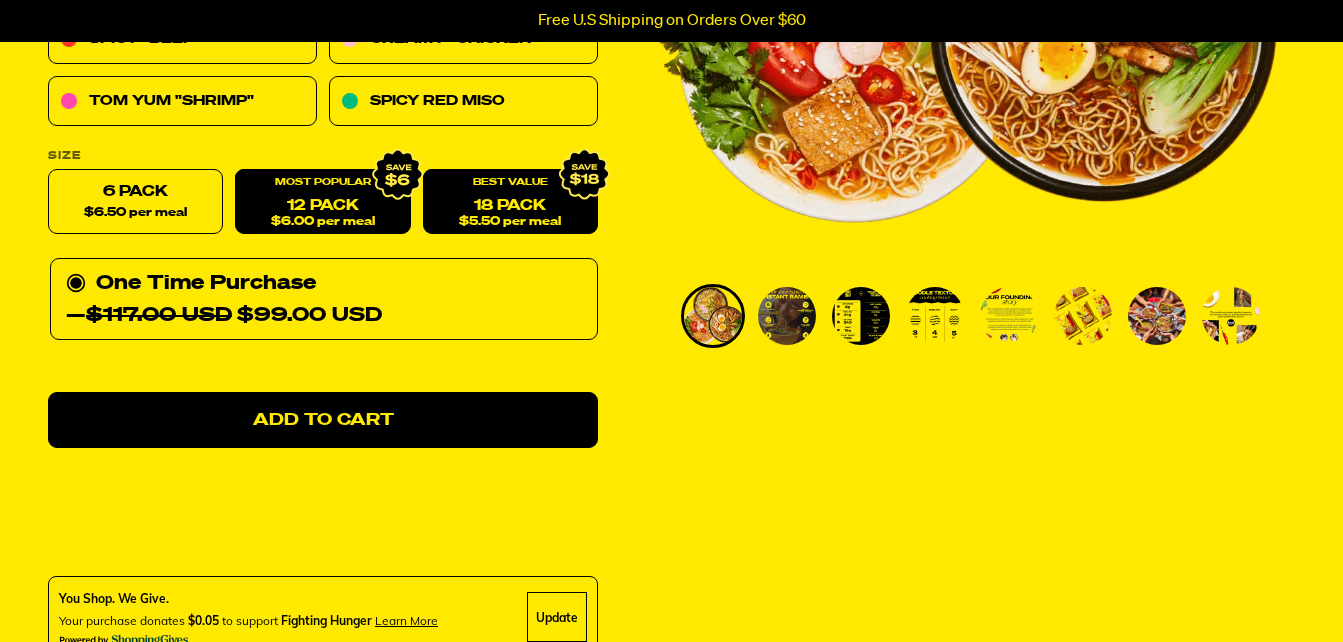 click on "12 Pack
$6.00 per meal" at bounding box center (322, 202) 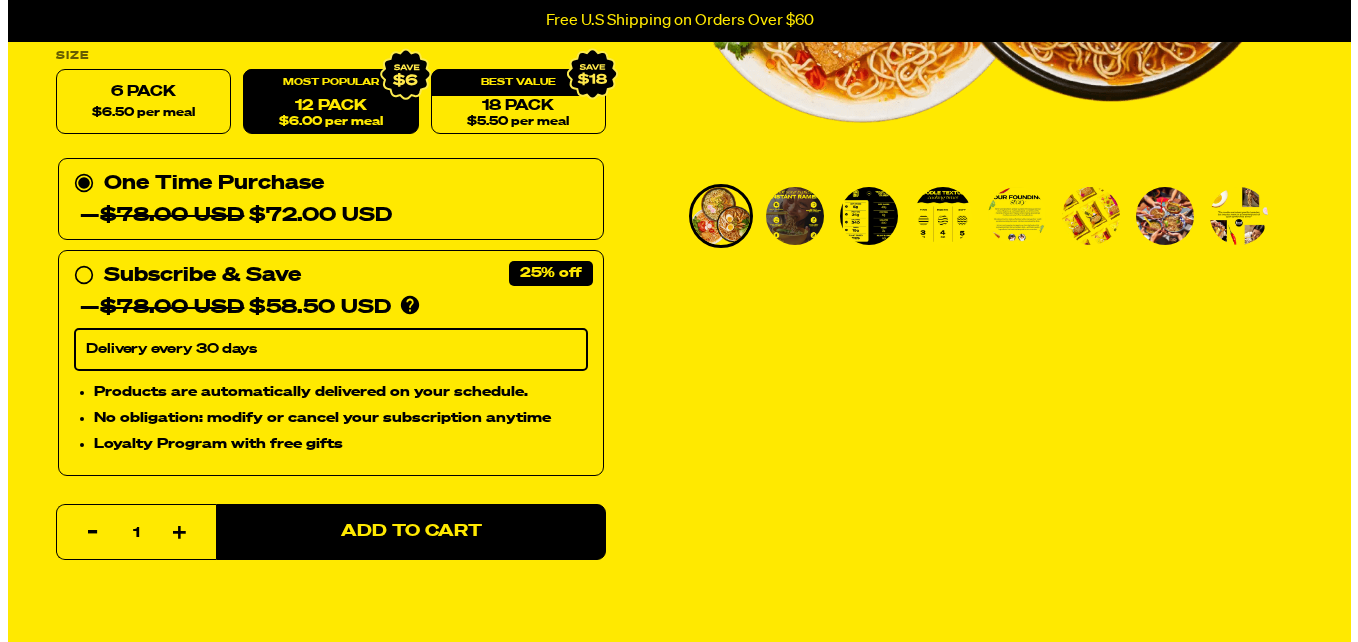 scroll, scrollTop: 700, scrollLeft: 0, axis: vertical 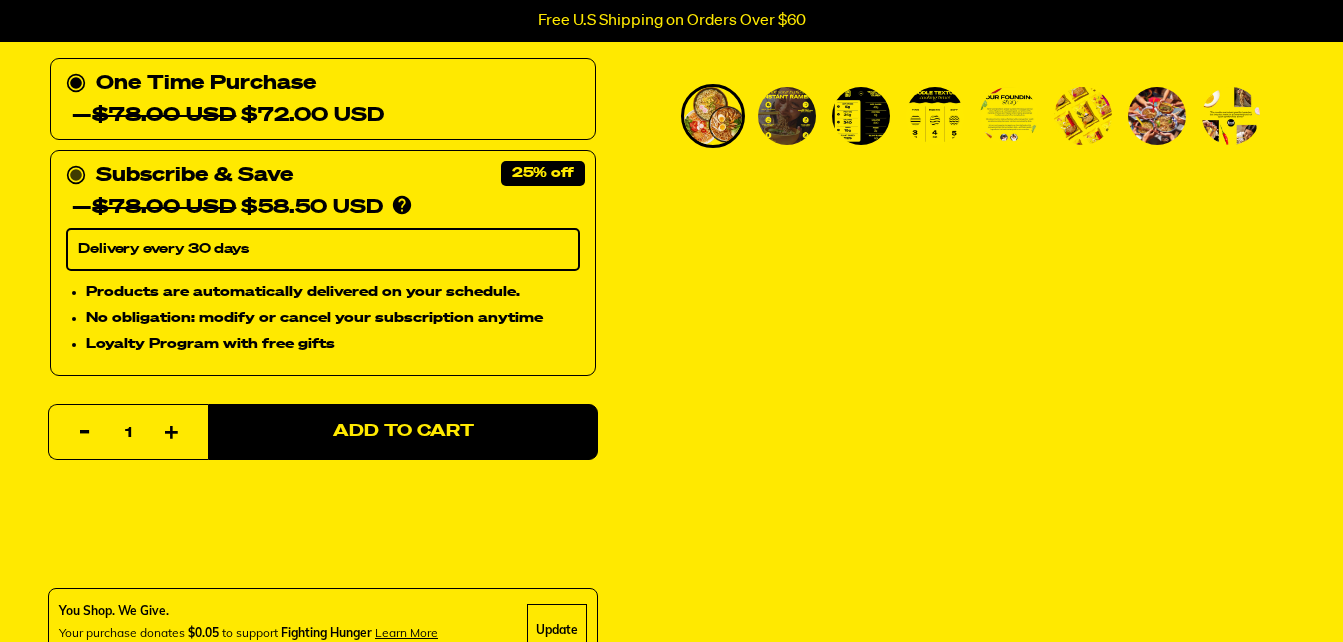 click 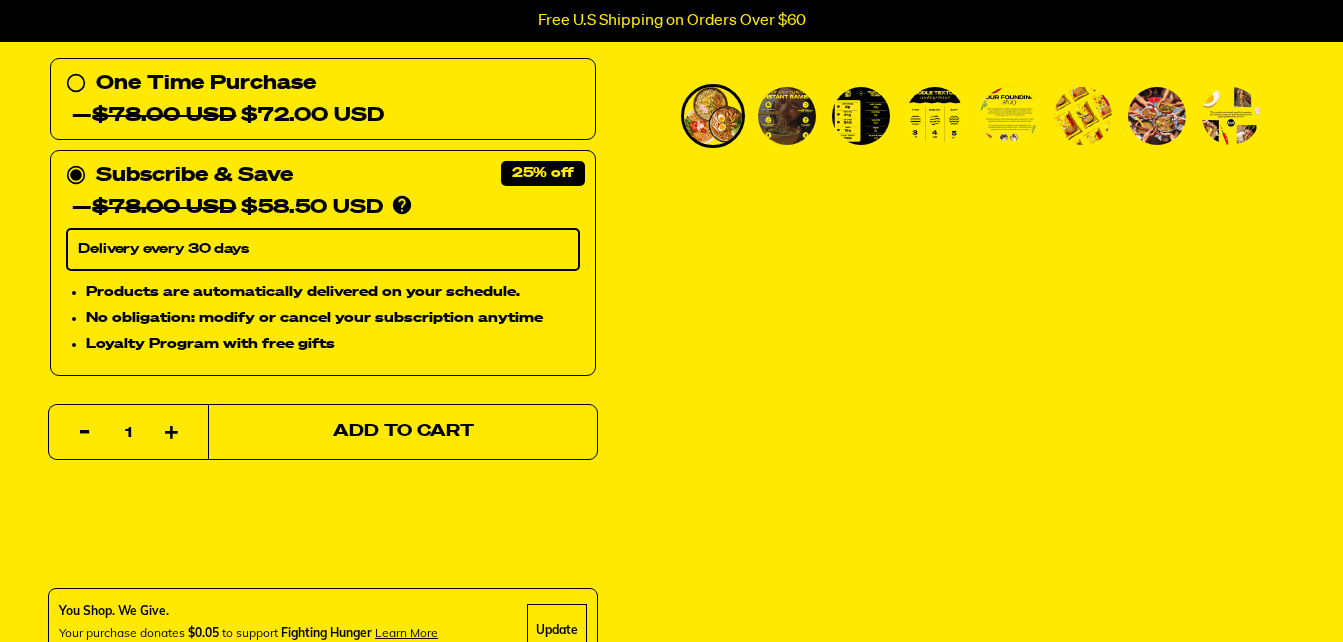click on "Add to Cart" at bounding box center (403, 432) 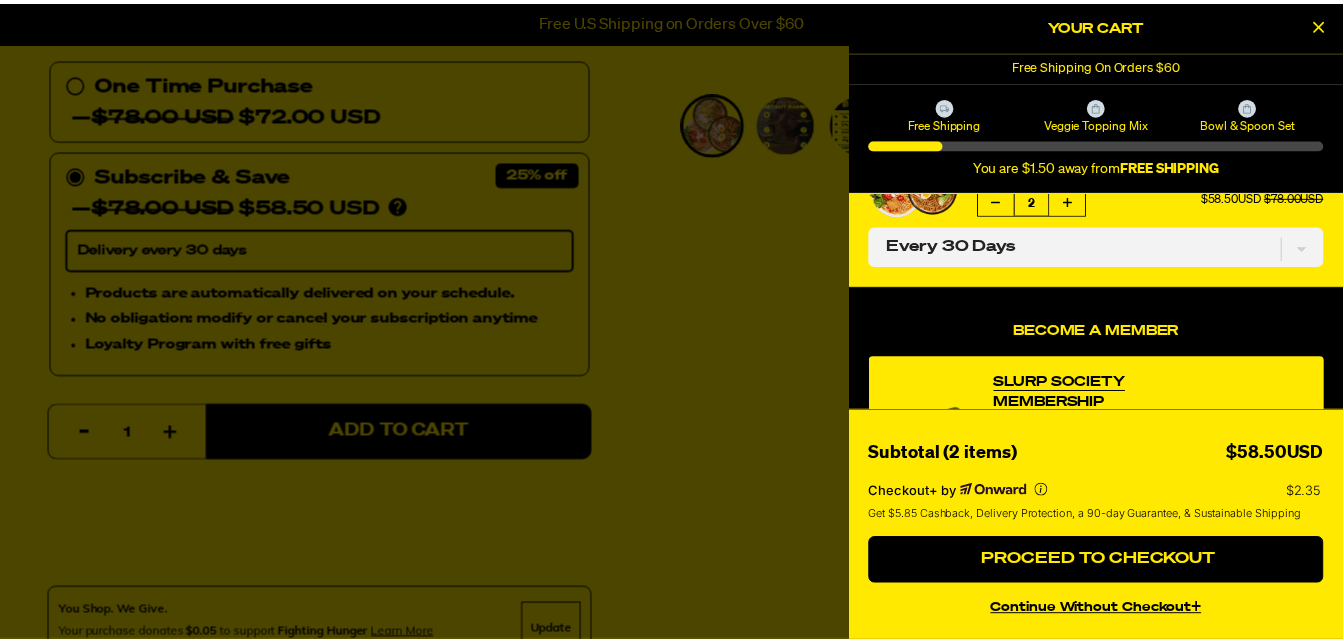 scroll, scrollTop: 0, scrollLeft: 0, axis: both 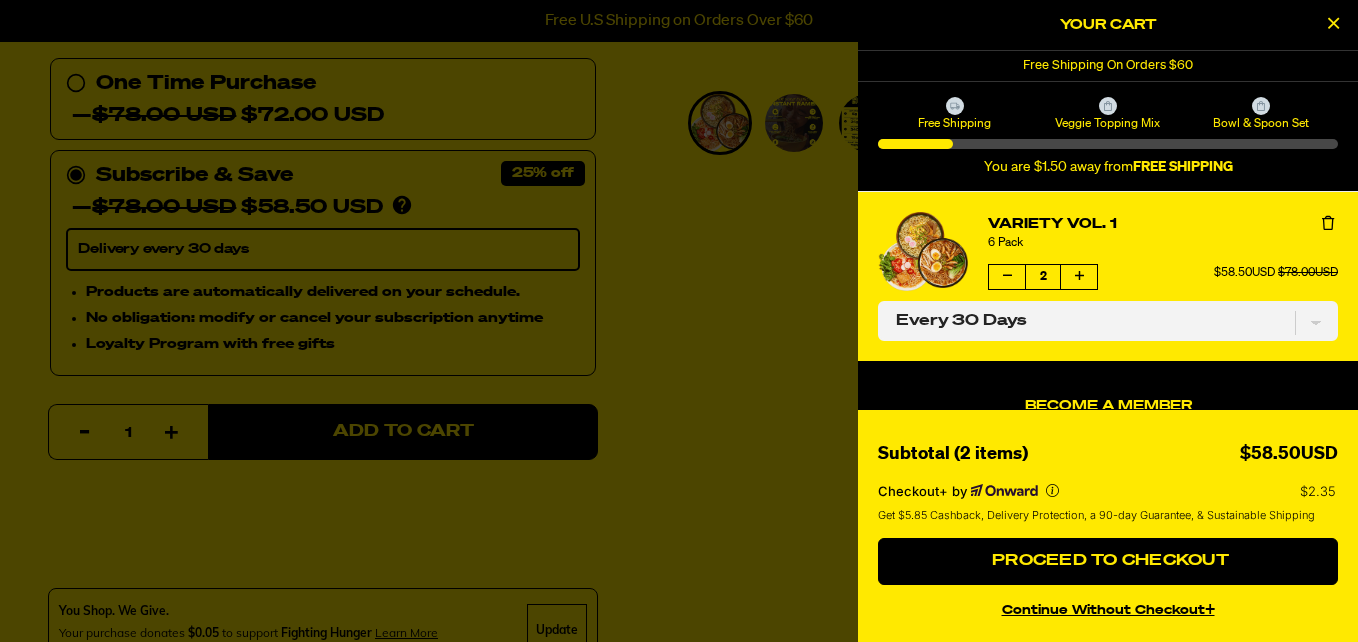 drag, startPoint x: 715, startPoint y: 343, endPoint x: 722, endPoint y: 322, distance: 22.135944 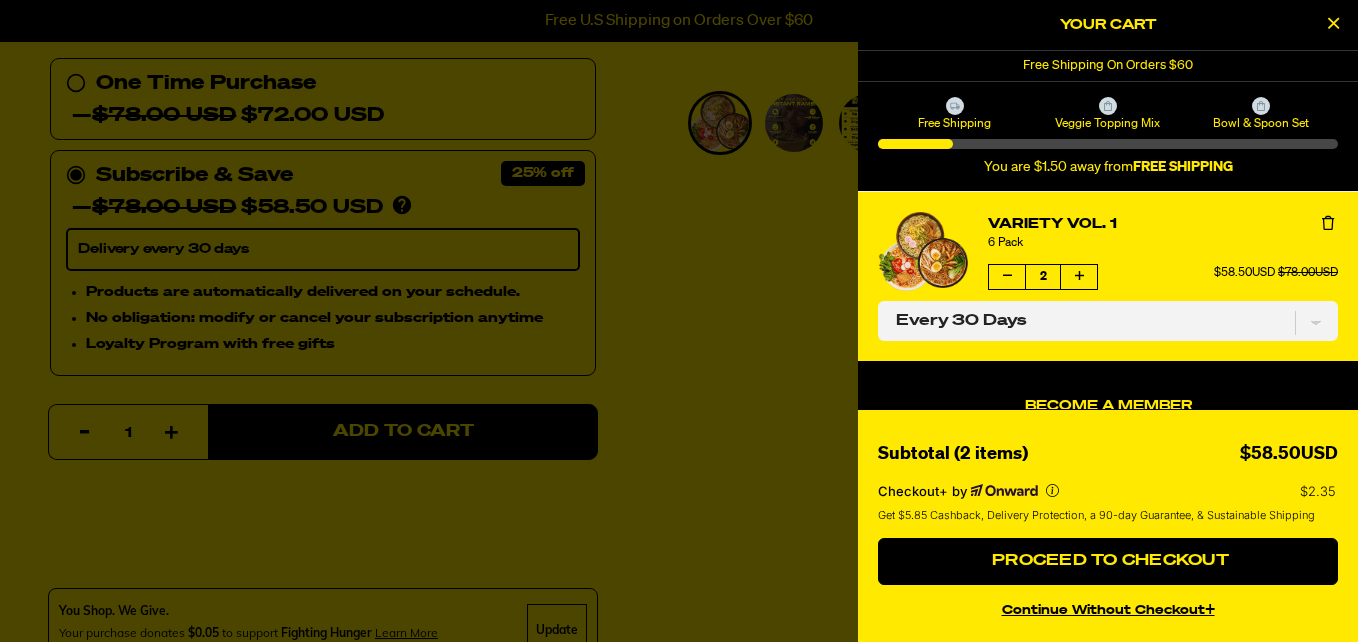 click at bounding box center (679, 321) 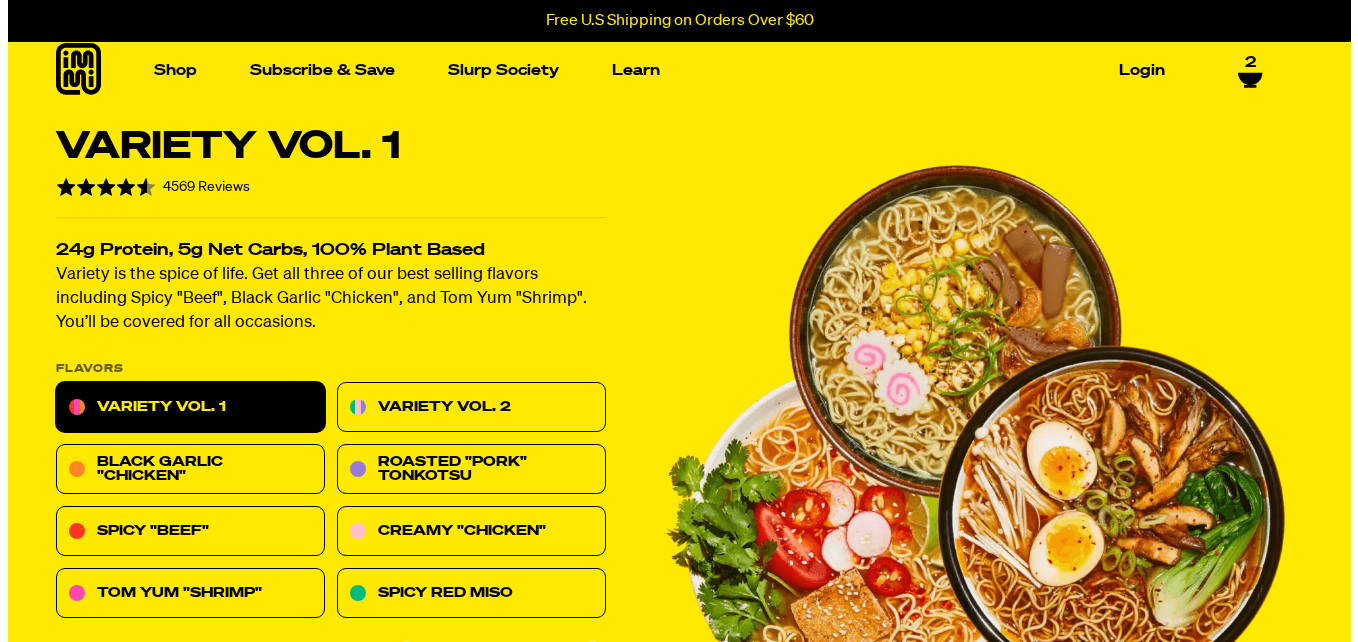 scroll, scrollTop: 0, scrollLeft: 0, axis: both 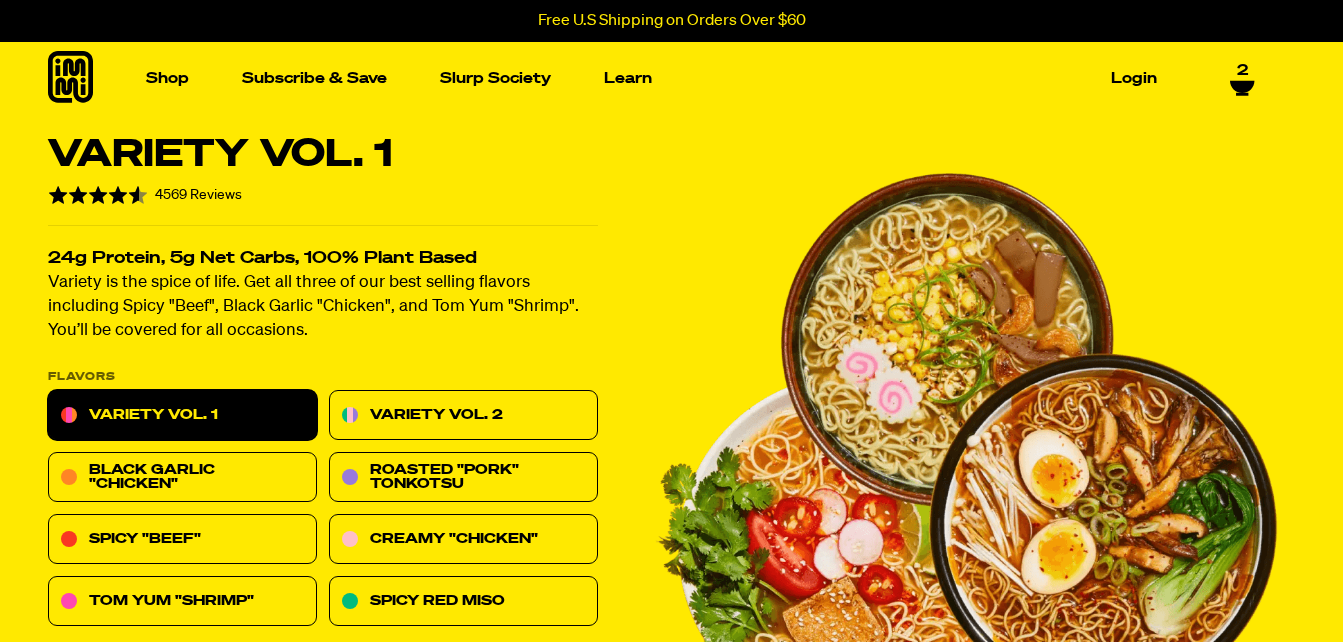 click 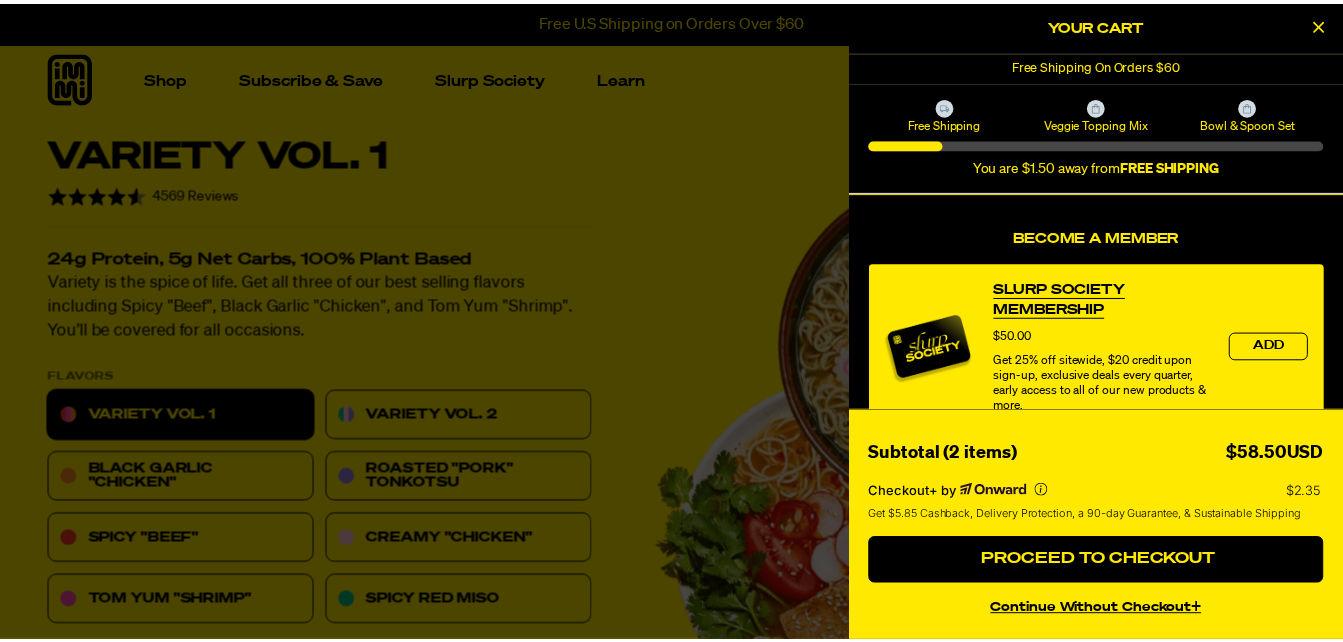 scroll, scrollTop: 200, scrollLeft: 0, axis: vertical 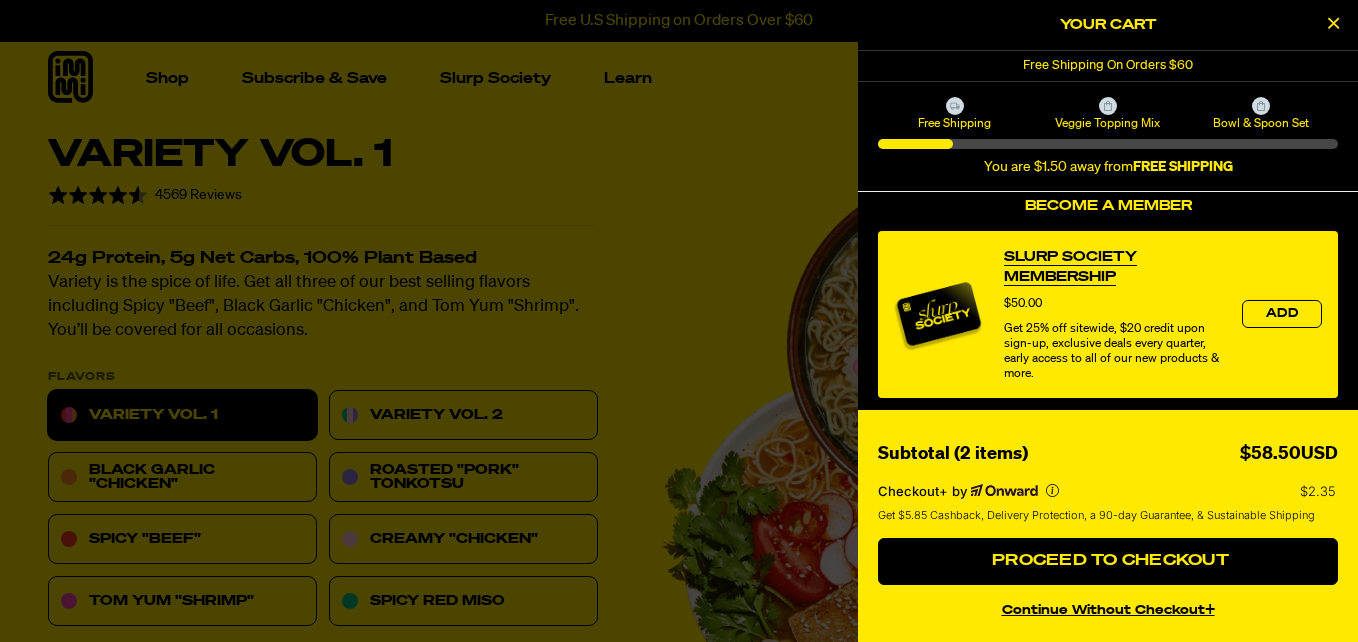 click at bounding box center (1333, 23) 